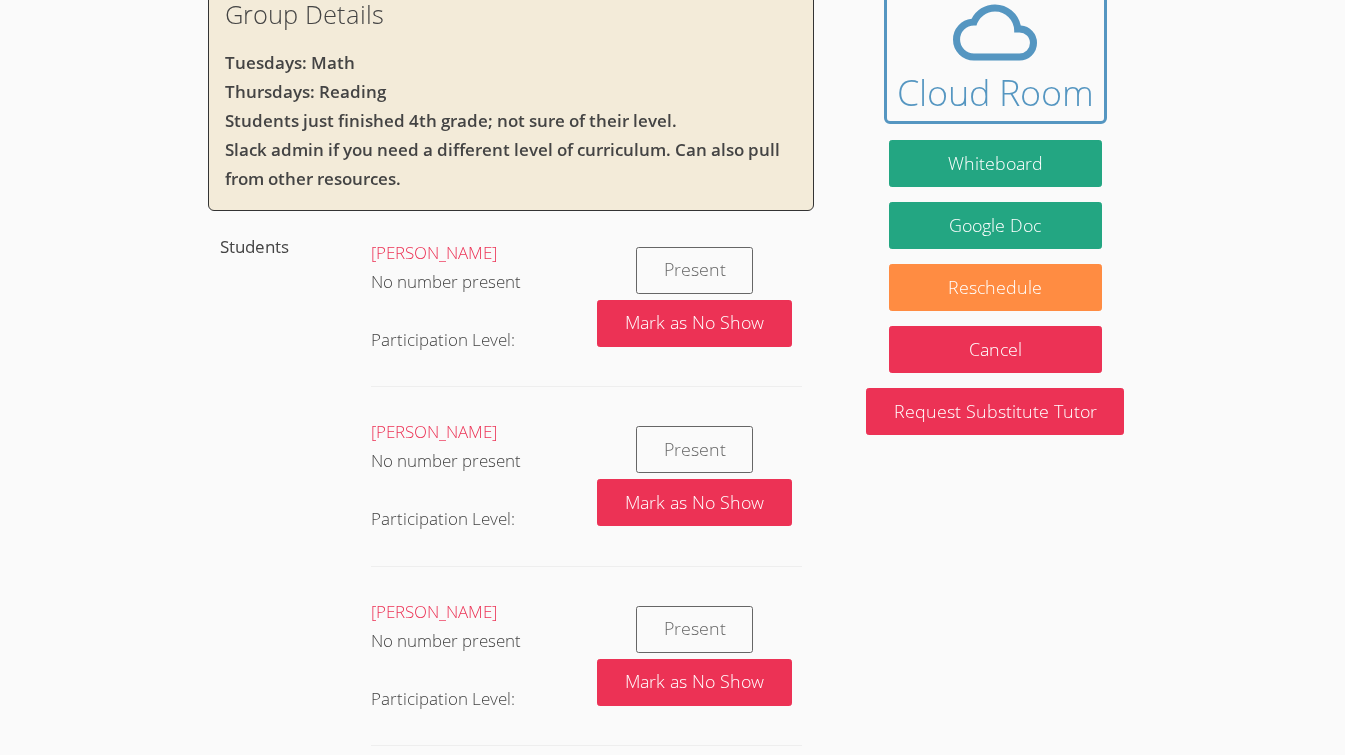 scroll, scrollTop: 0, scrollLeft: 0, axis: both 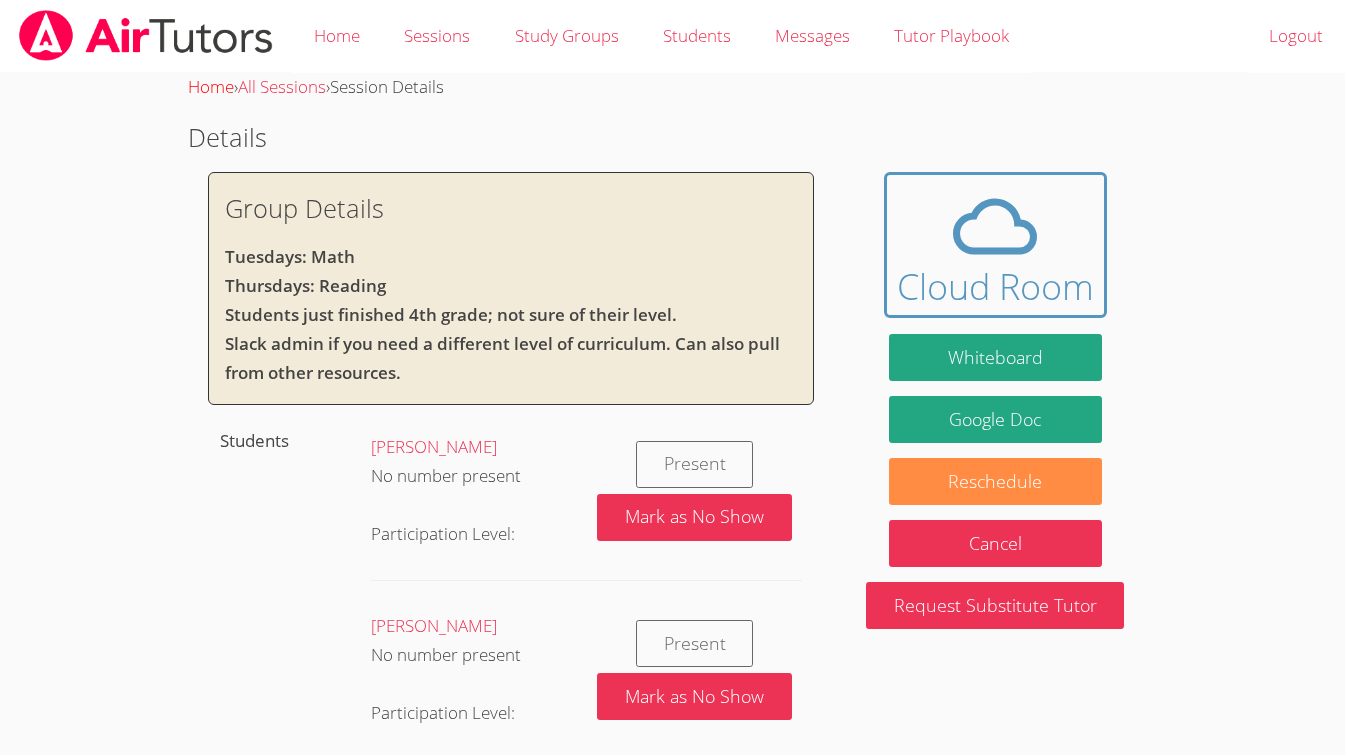 click on "Home" at bounding box center (211, 86) 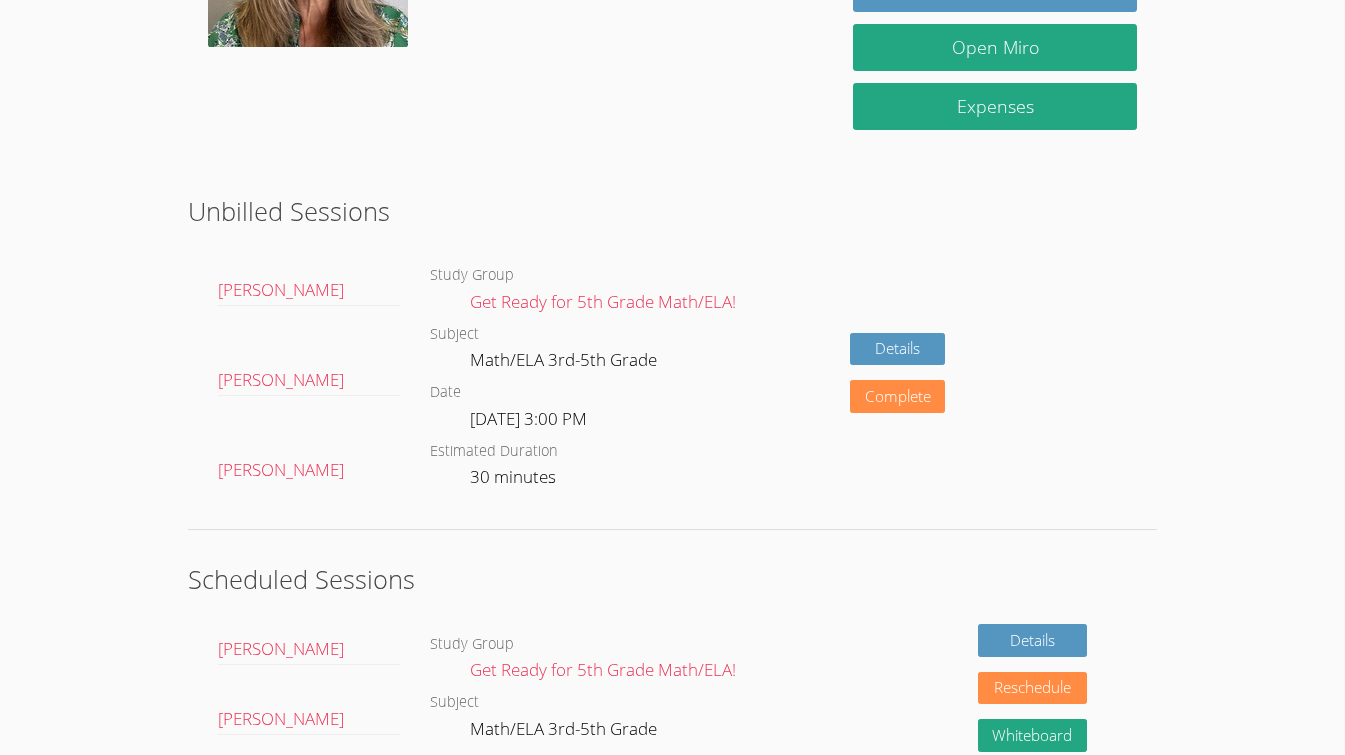 scroll, scrollTop: 343, scrollLeft: 0, axis: vertical 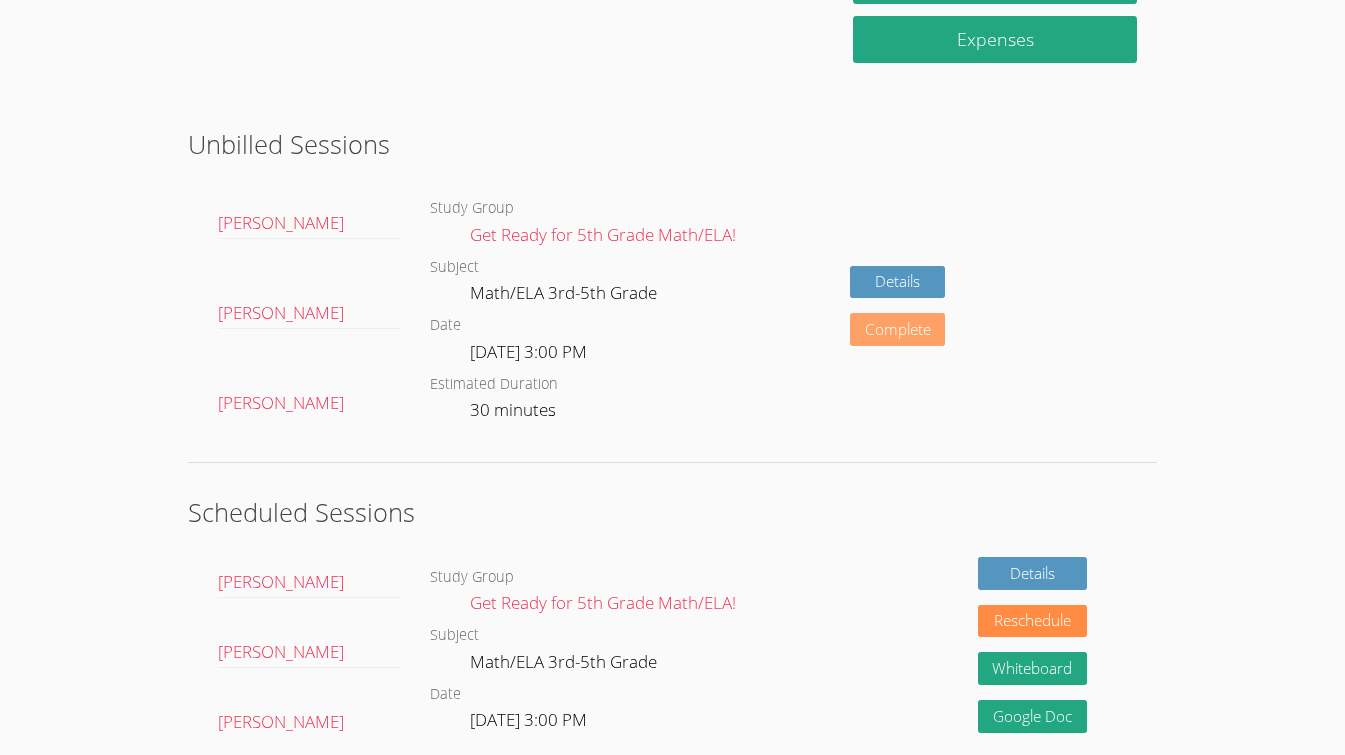 click on "Complete" at bounding box center (898, 329) 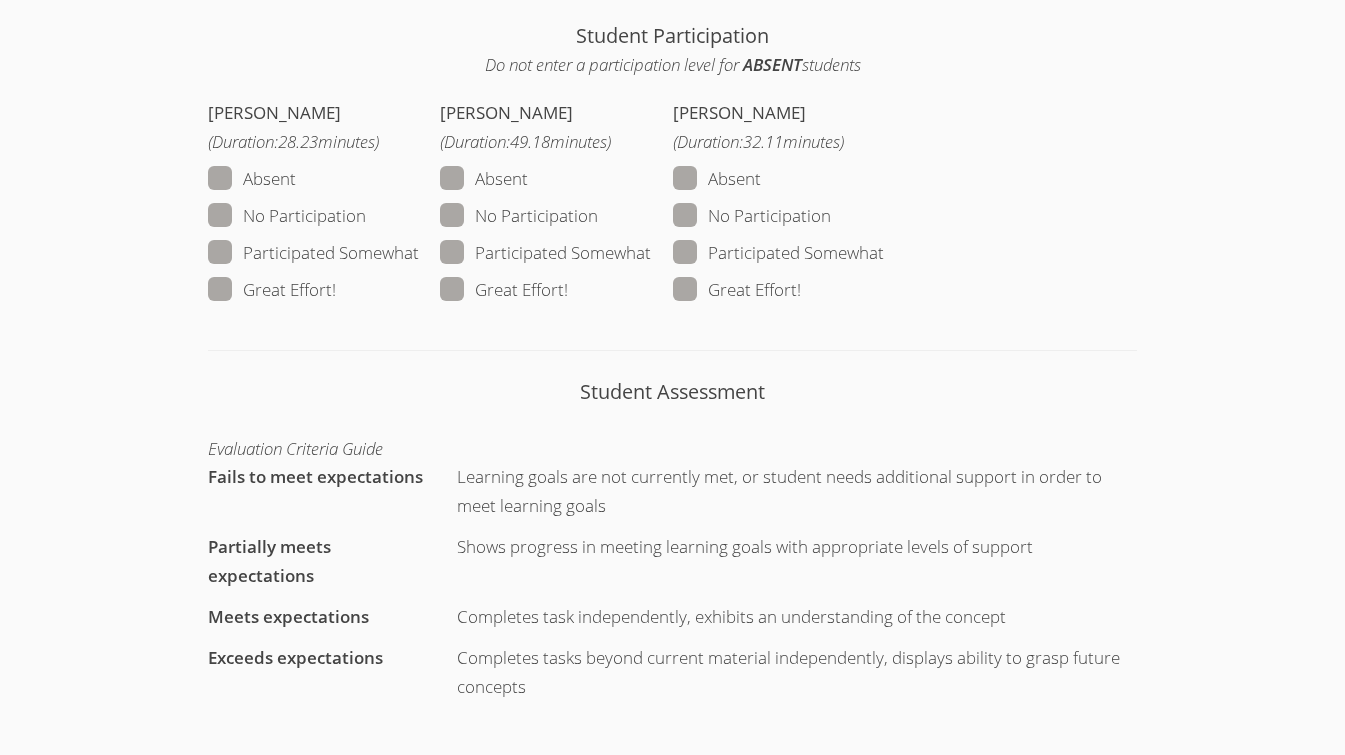scroll, scrollTop: 1269, scrollLeft: 0, axis: vertical 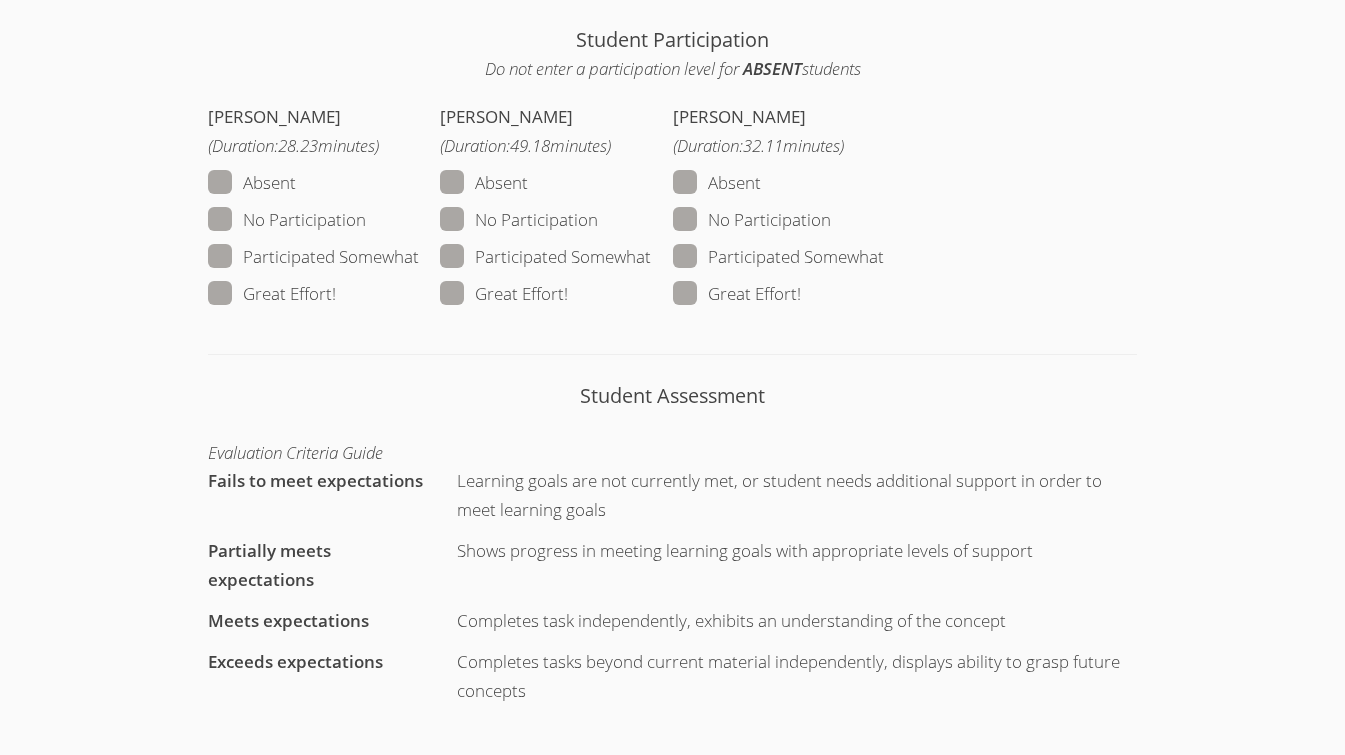 click at bounding box center (336, 293) 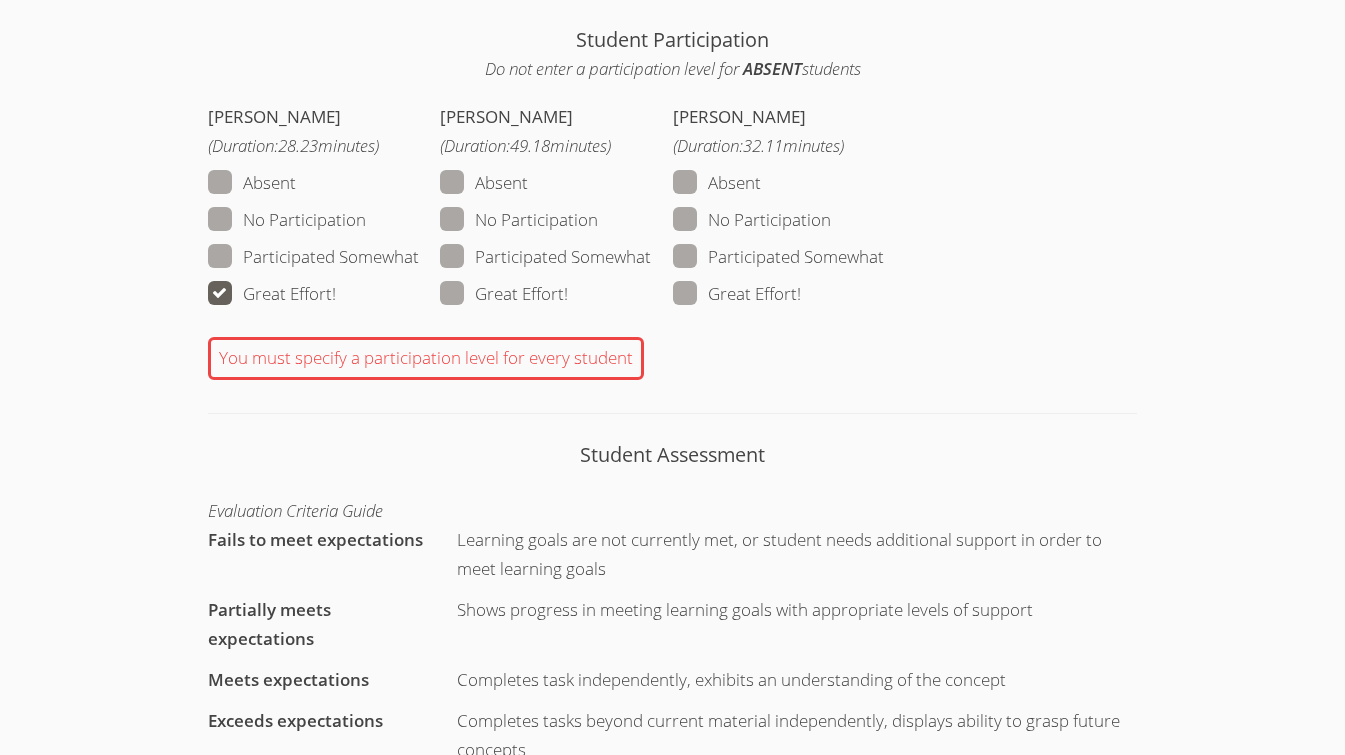 click at bounding box center (568, 293) 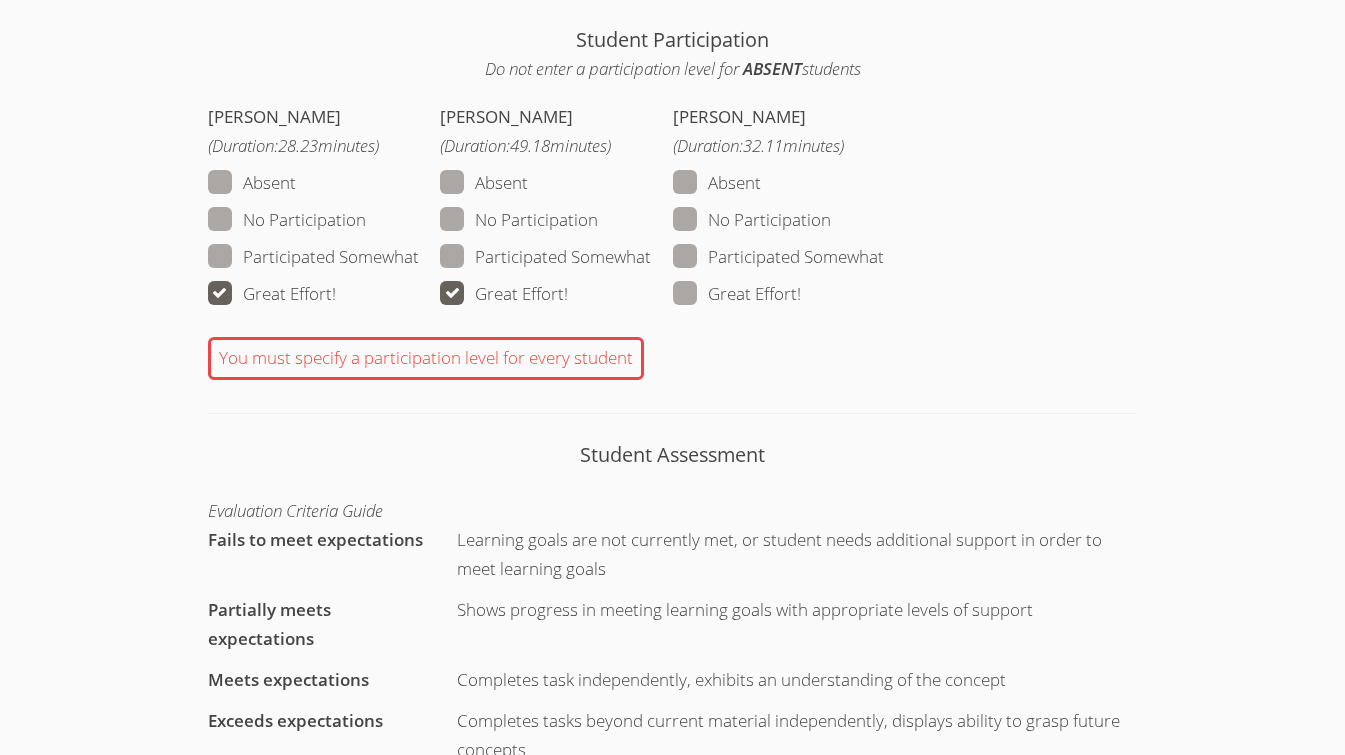 click at bounding box center [801, 293] 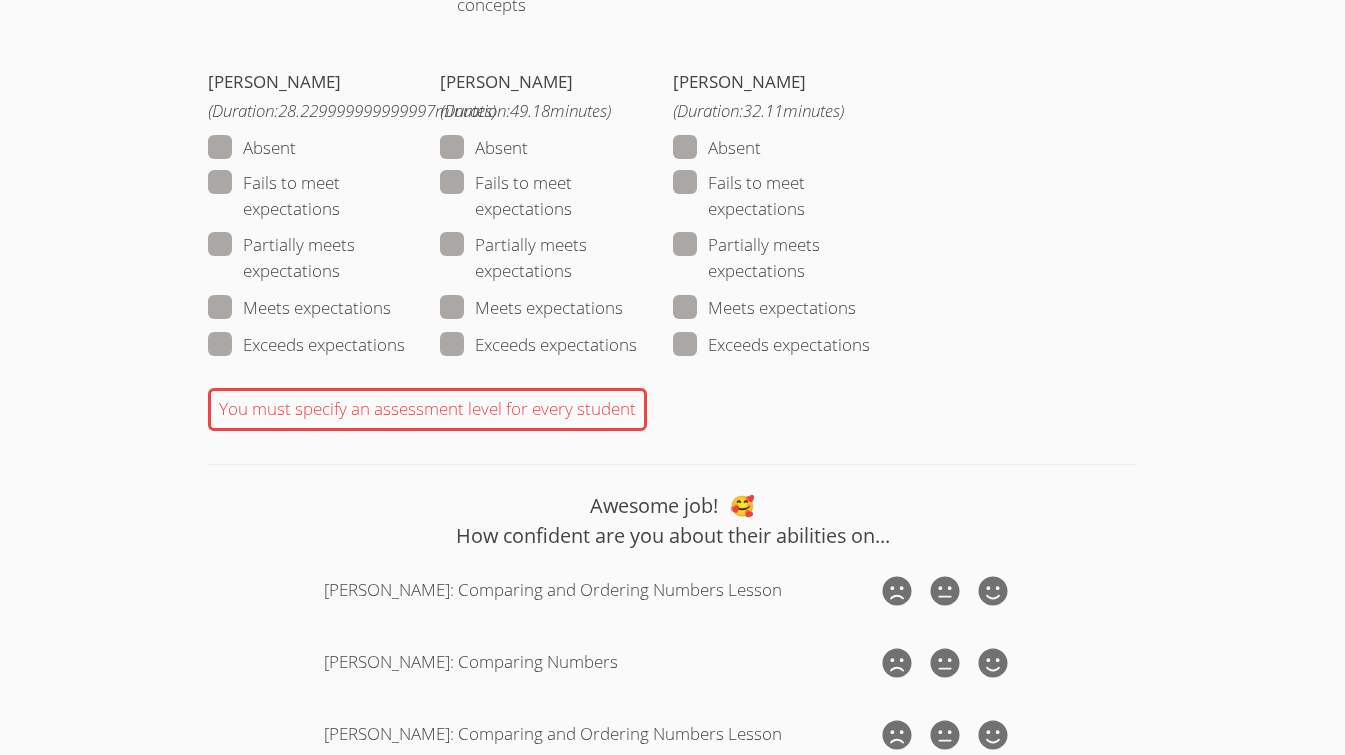 scroll, scrollTop: 1983, scrollLeft: 0, axis: vertical 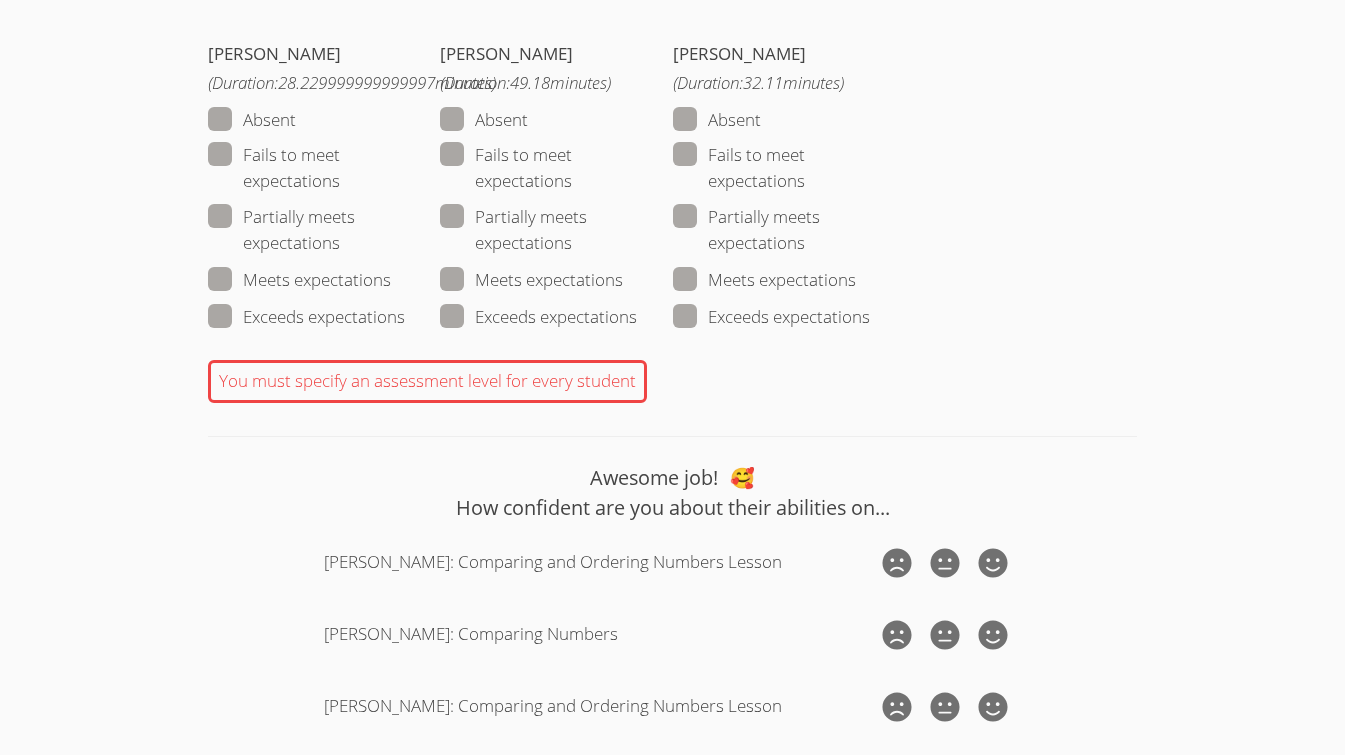 click at bounding box center [391, 279] 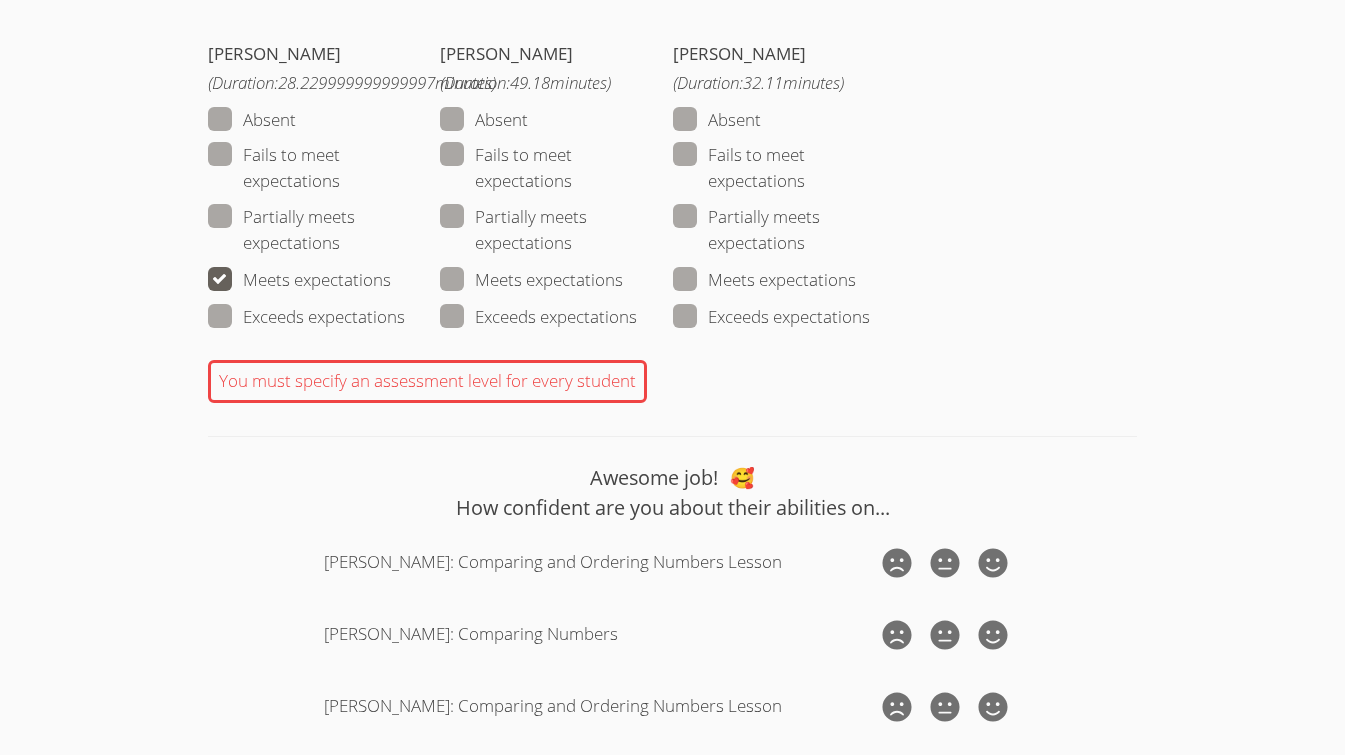 click at bounding box center [572, 242] 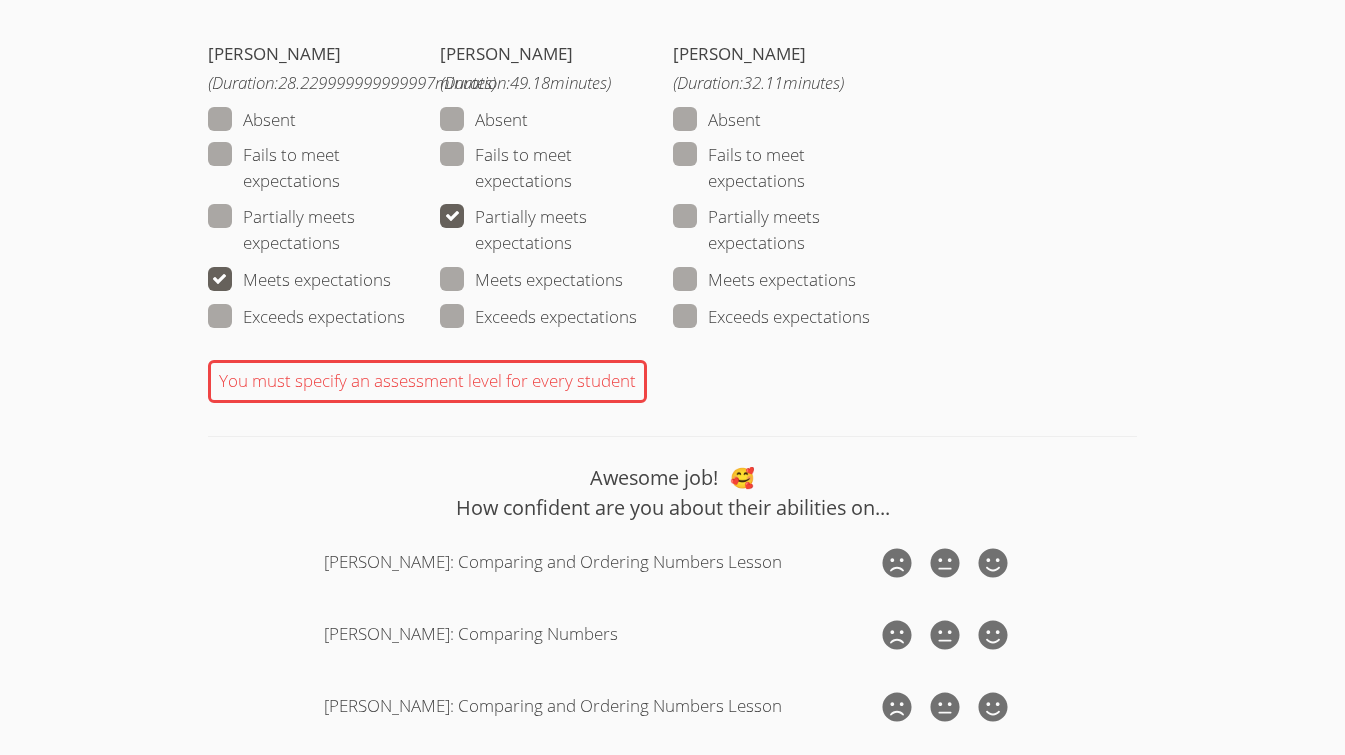 click at bounding box center [805, 242] 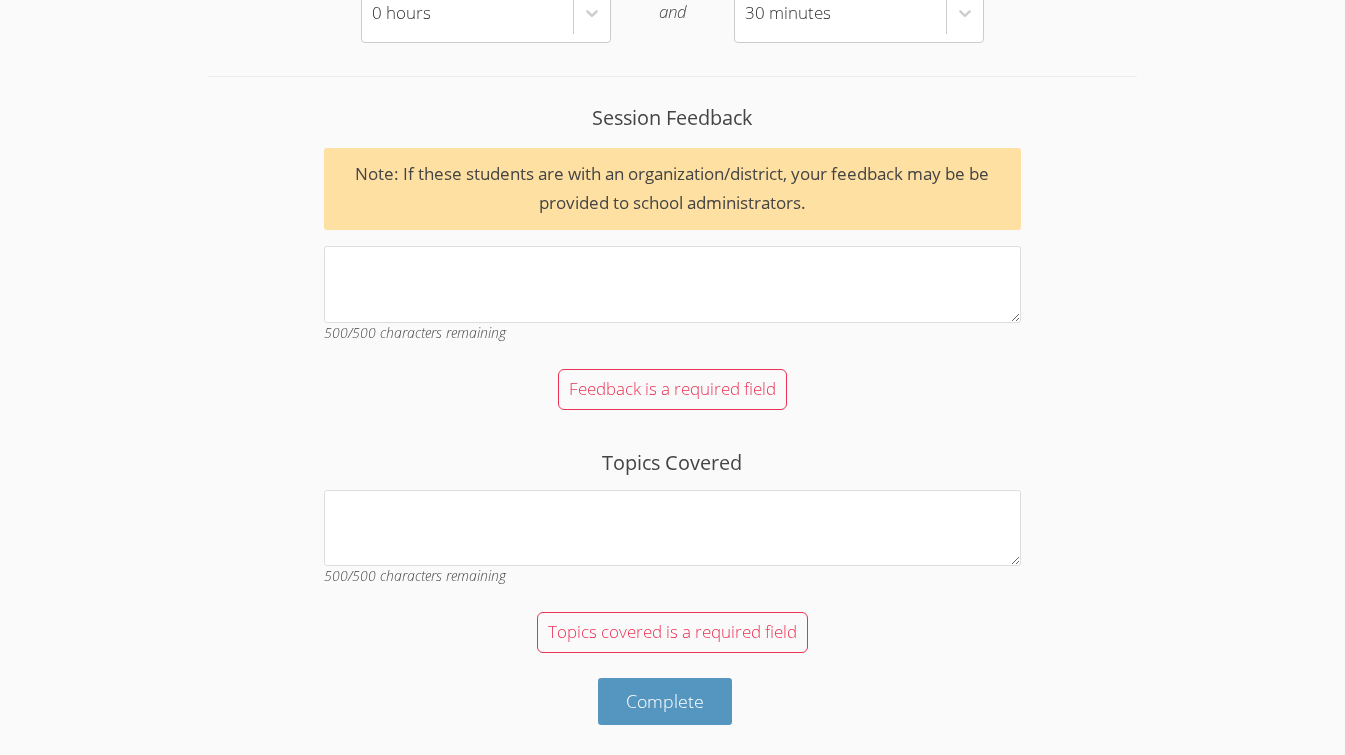 scroll, scrollTop: 3306, scrollLeft: 0, axis: vertical 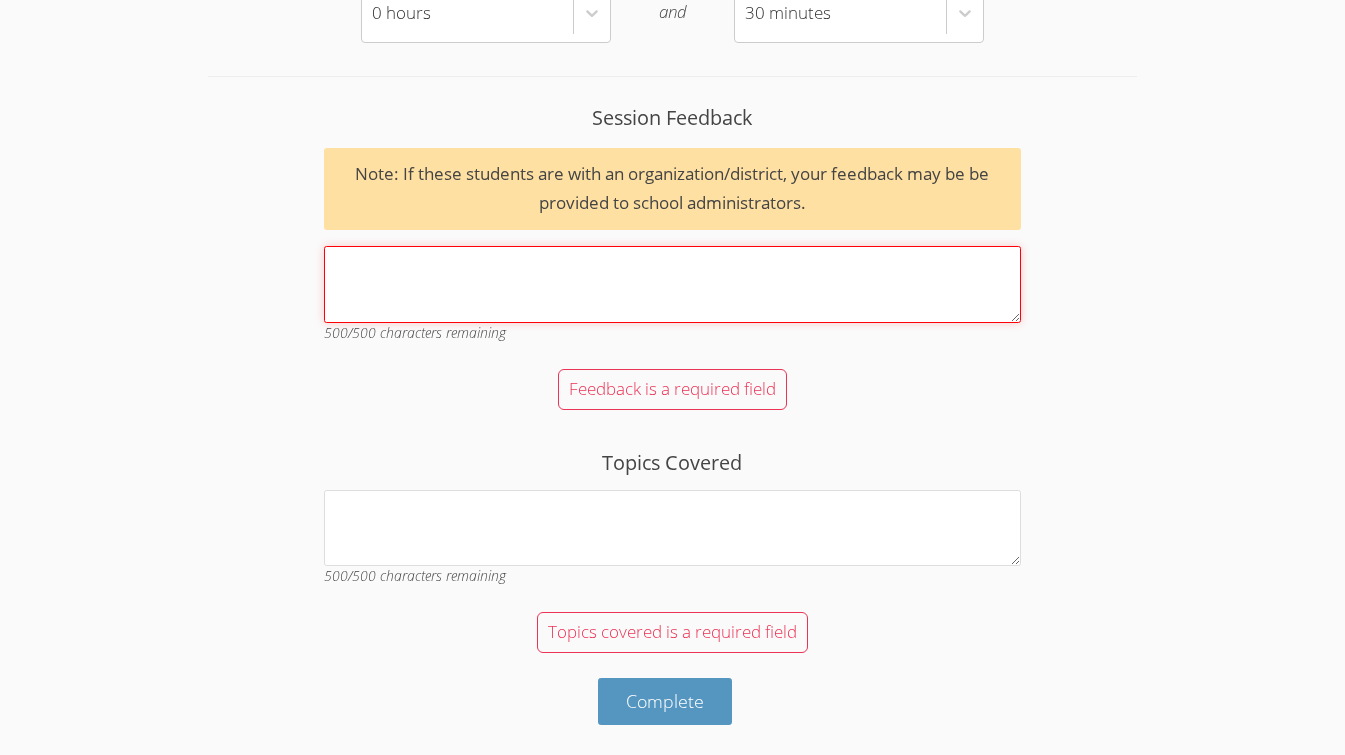 click on "Session Feedback Note: If these students are with an organization/district, your feedback may be be provided to school administrators. 500 /500 characters remaining" at bounding box center (672, 284) 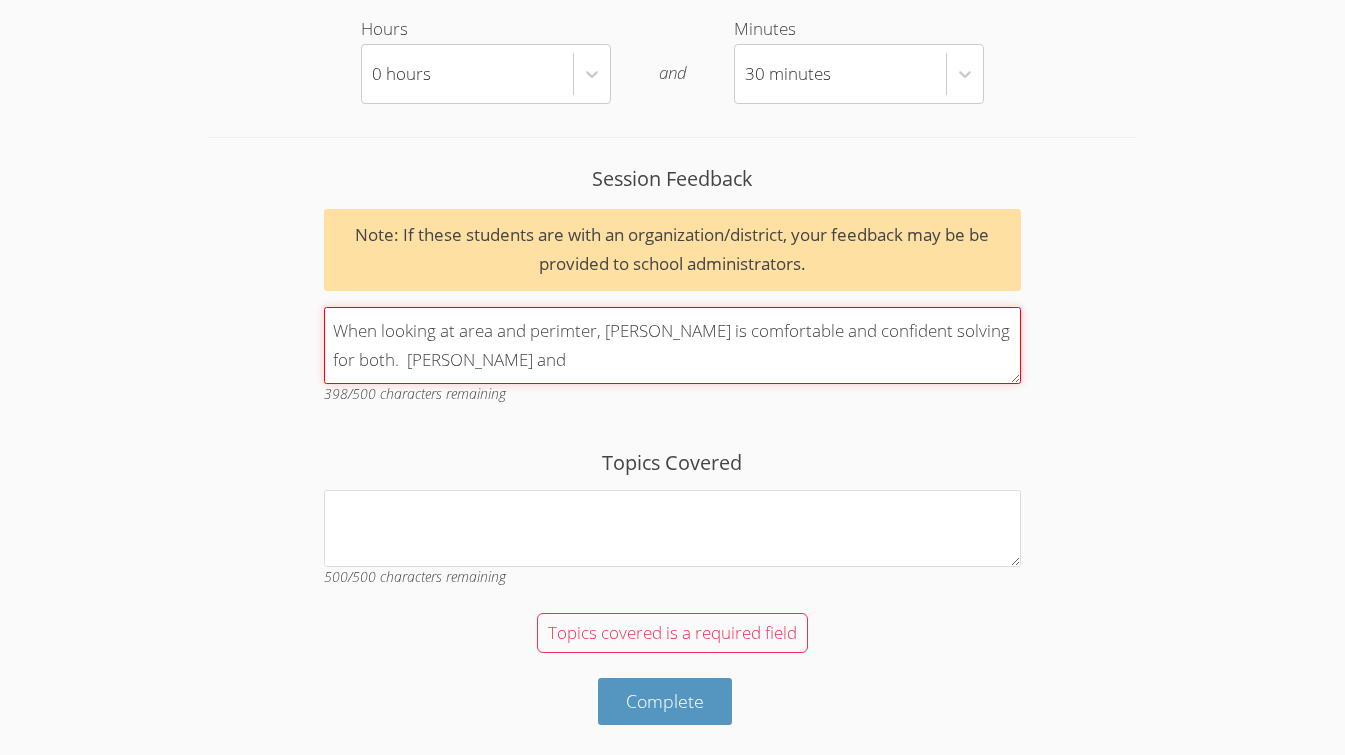 scroll, scrollTop: 3264, scrollLeft: 0, axis: vertical 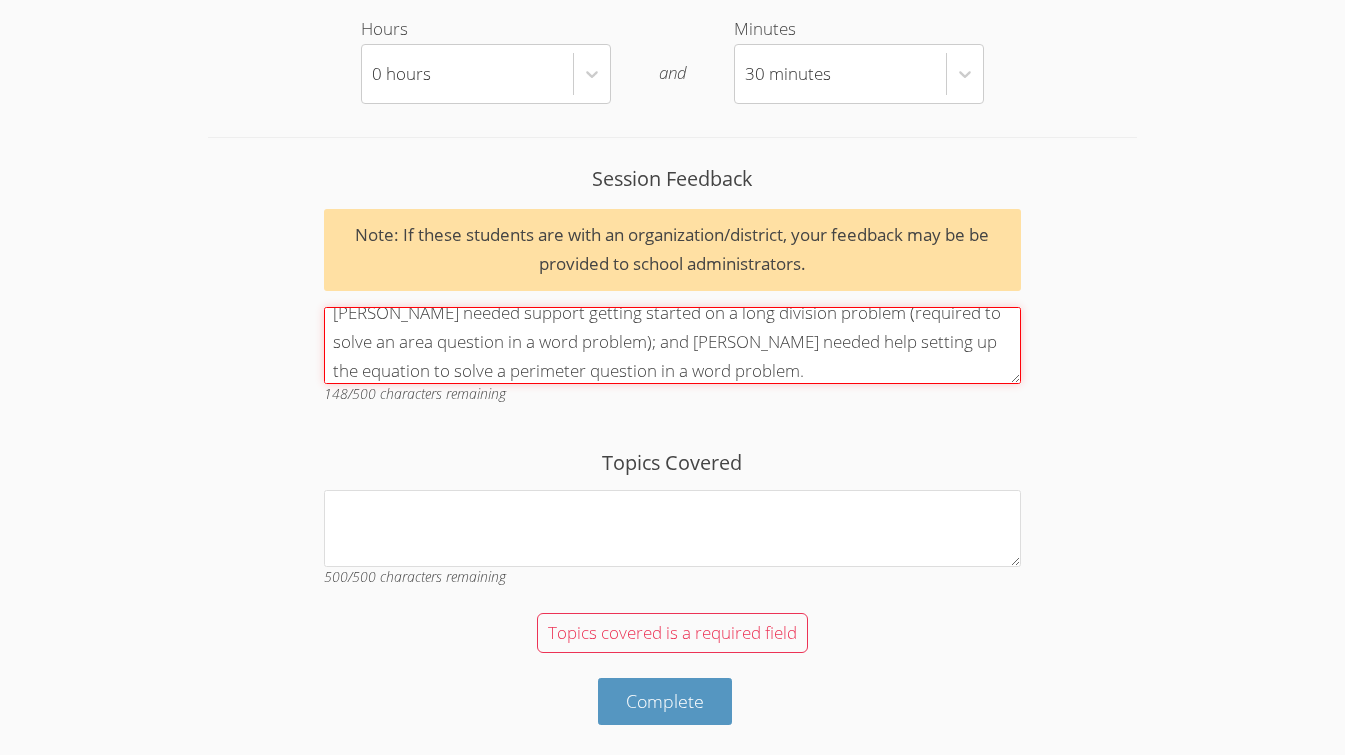 type on "When looking at area and perimter, Steven is comfortable and confident solving for both.  Mikayla and Amelia needed a bit of support.  Amelia needed support getting started on a long division problem (required to solve an area question in a word problem); and Mikayla needed help setting up the equation to solve a perimeter question in a word problem." 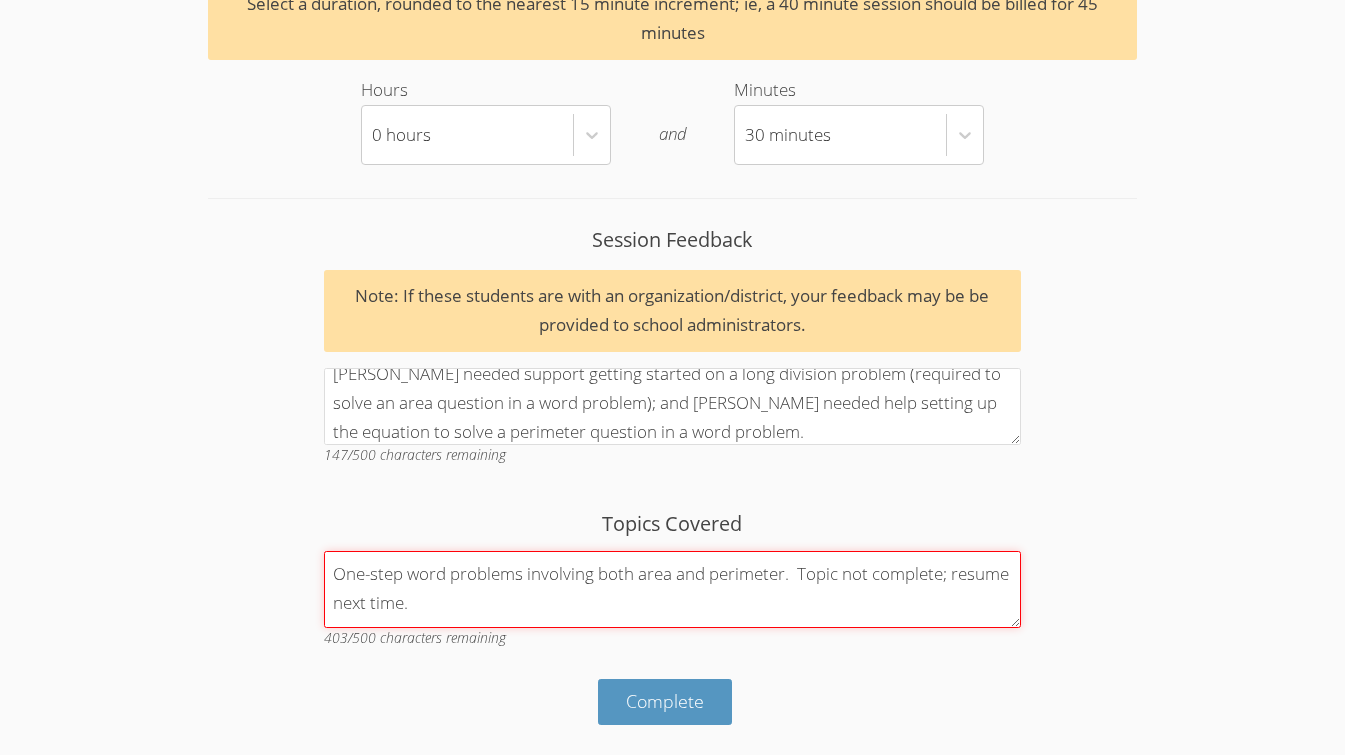 scroll, scrollTop: 3294, scrollLeft: 0, axis: vertical 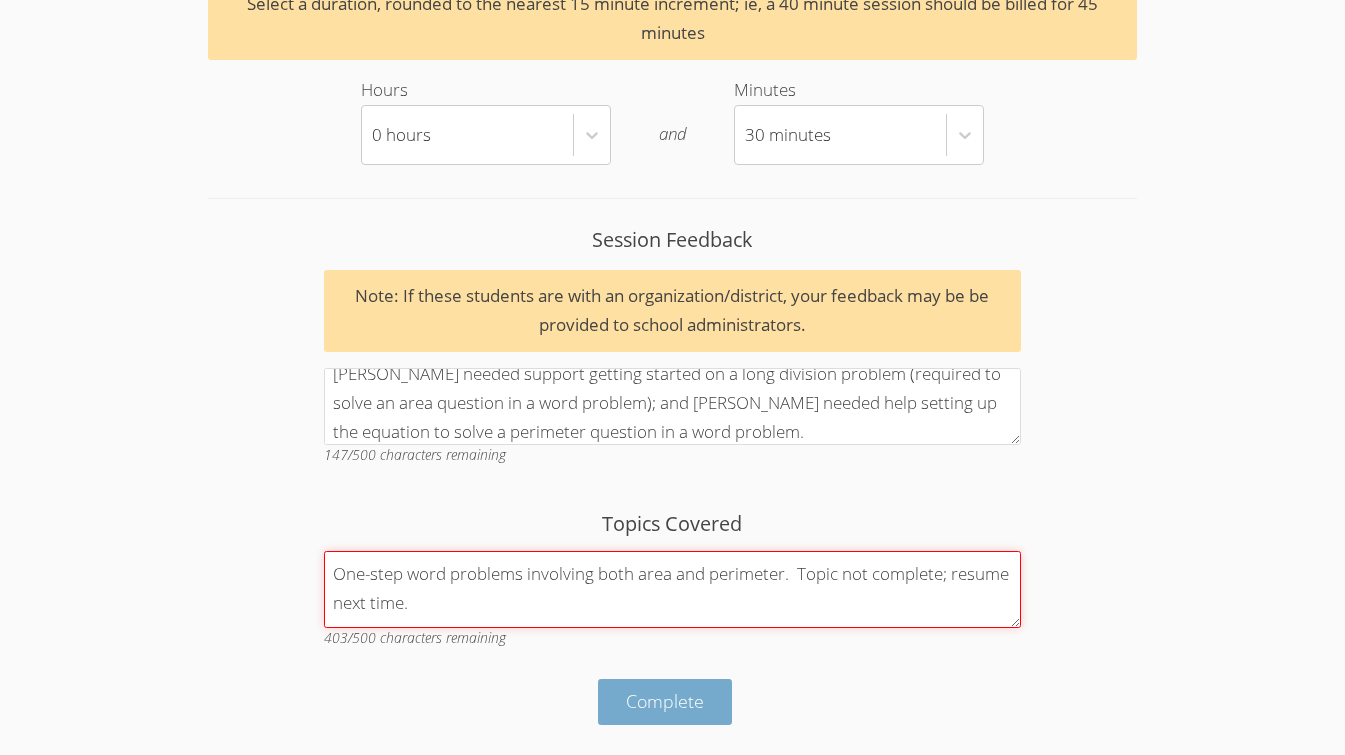 type on "One-step word problems involving both area and perimeter.  Topic not complete; resume next time." 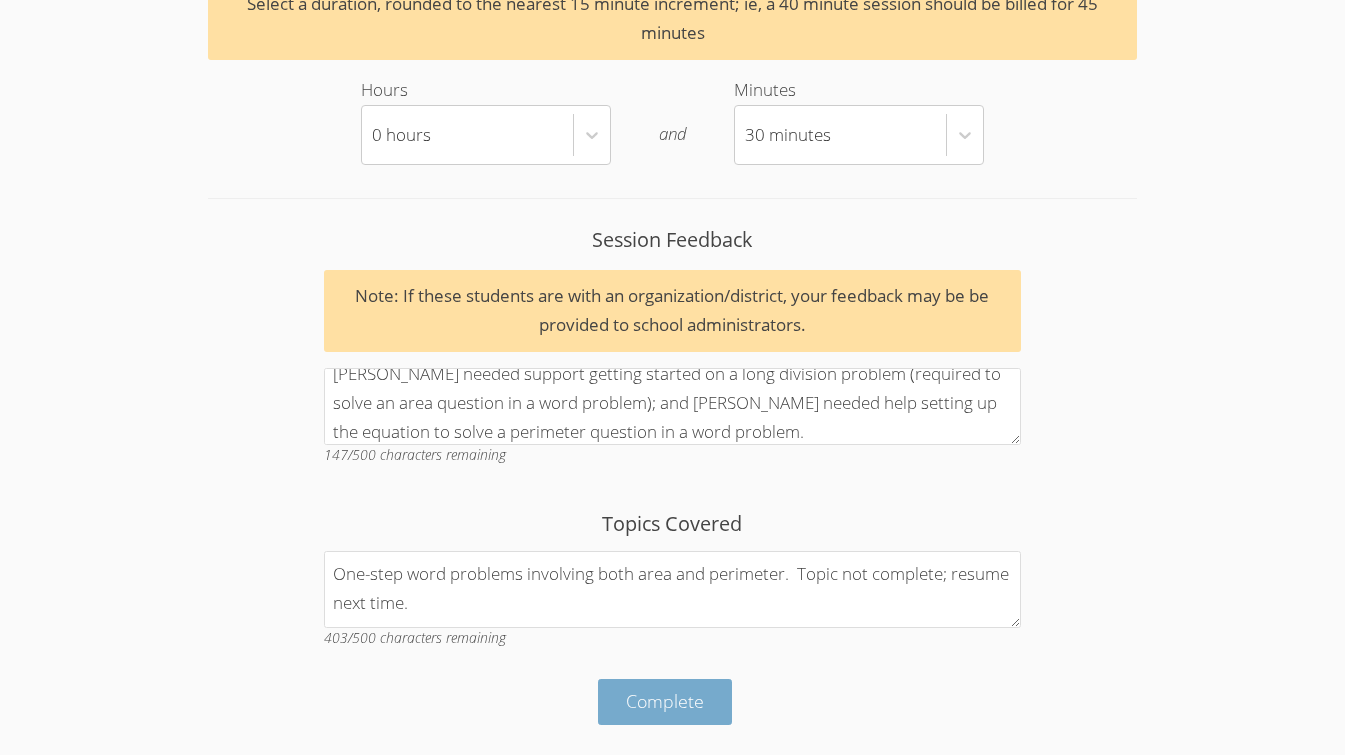 click on "Complete" at bounding box center (665, 701) 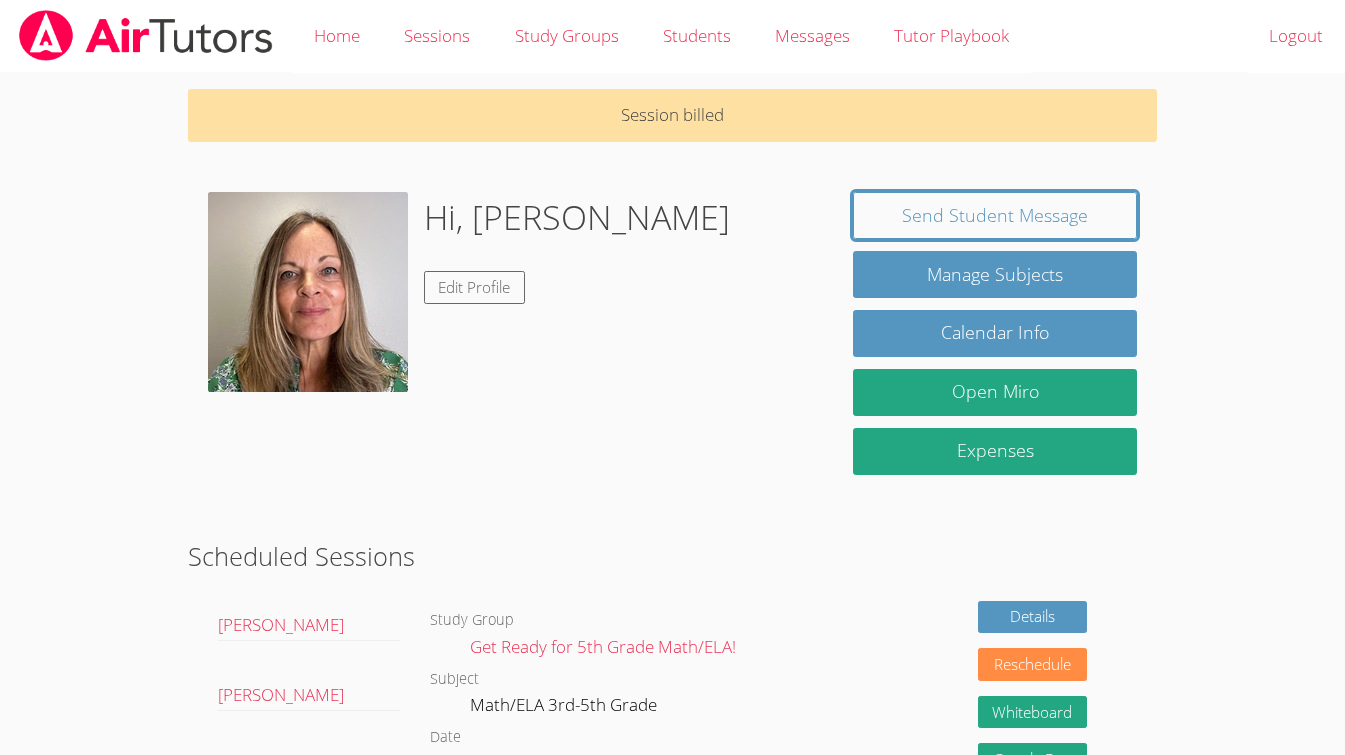scroll, scrollTop: 0, scrollLeft: 0, axis: both 